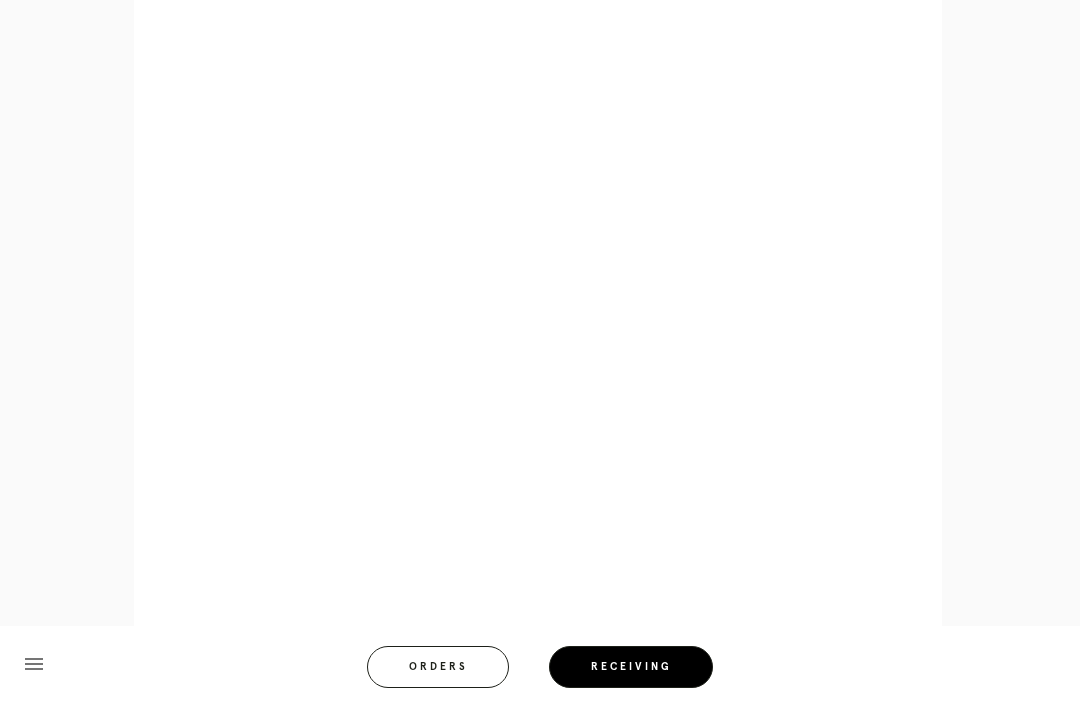 scroll, scrollTop: 872, scrollLeft: 0, axis: vertical 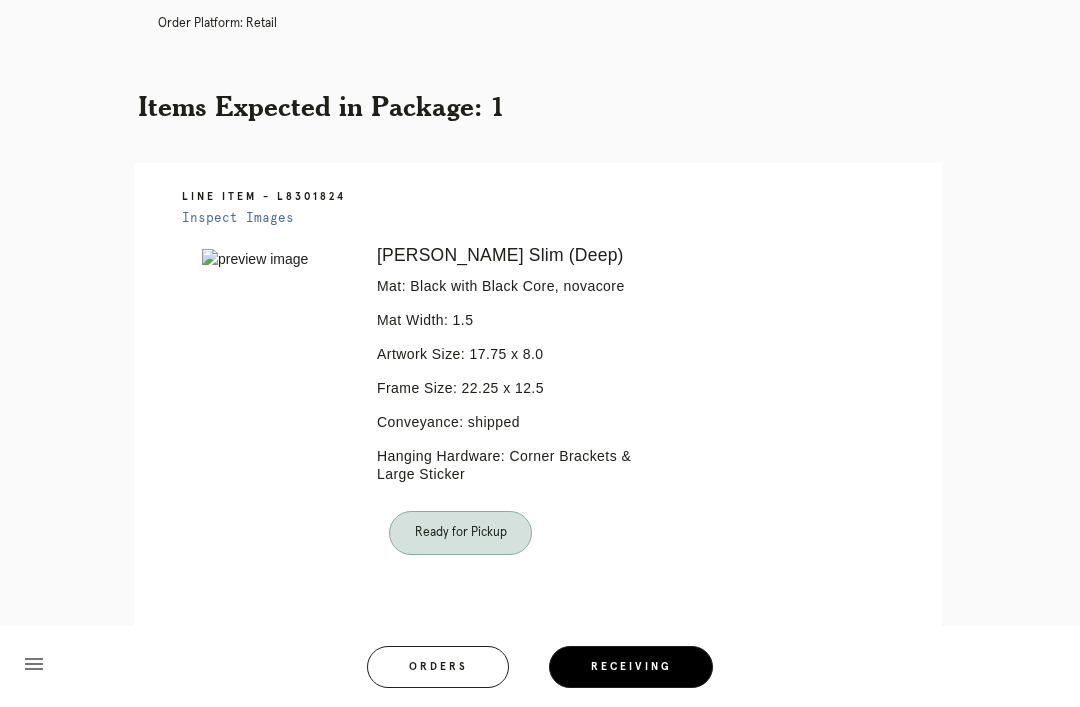 click on "Orders" at bounding box center [438, 667] 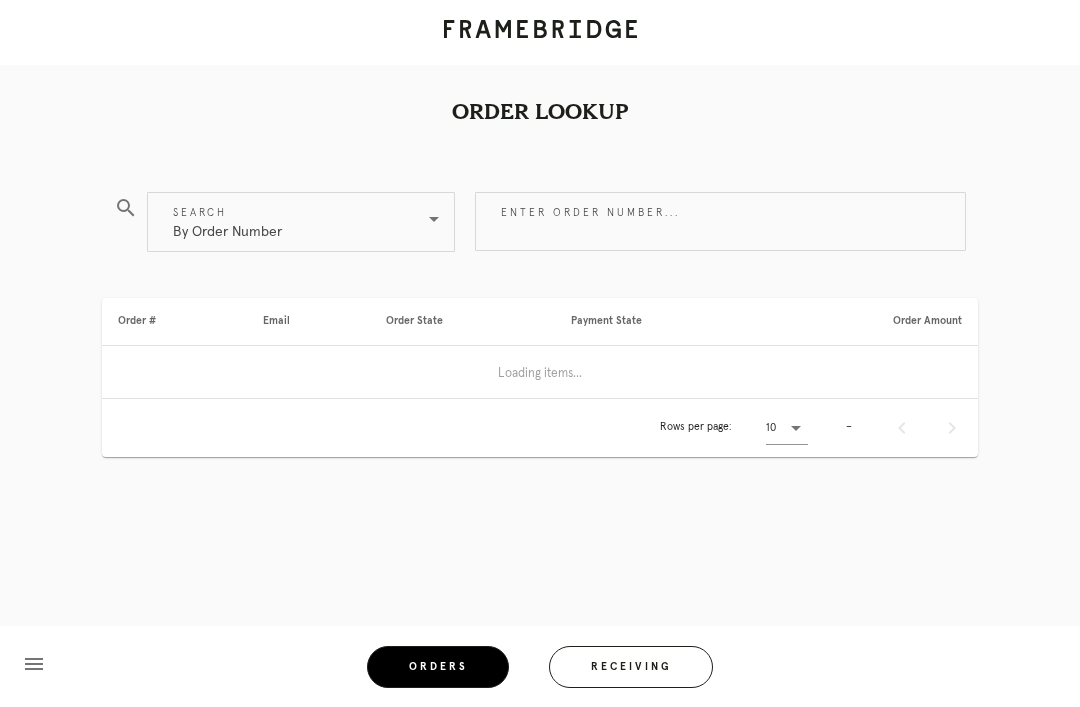 scroll, scrollTop: 0, scrollLeft: 0, axis: both 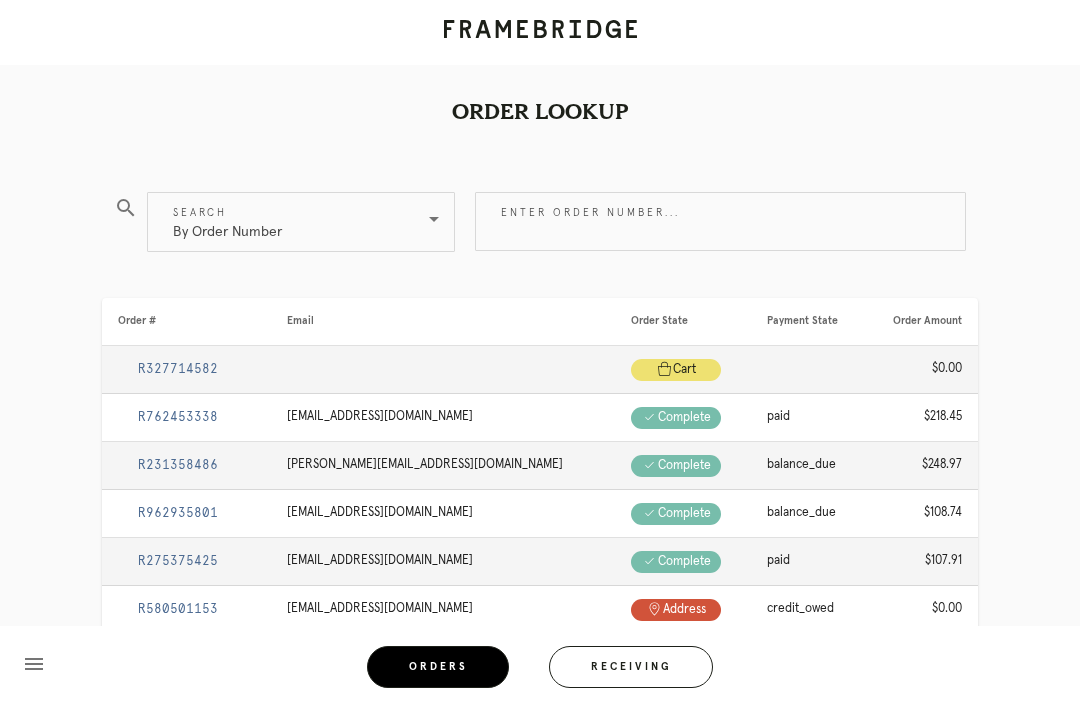 click on "Receiving" at bounding box center (631, 667) 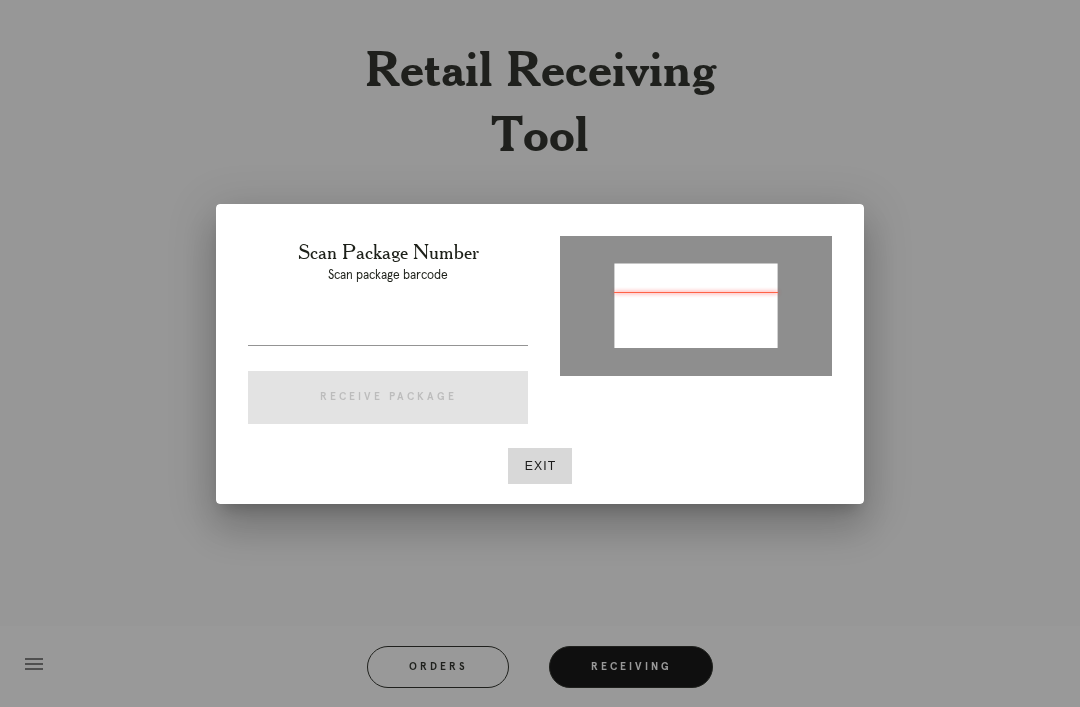 type on "P951190436641342" 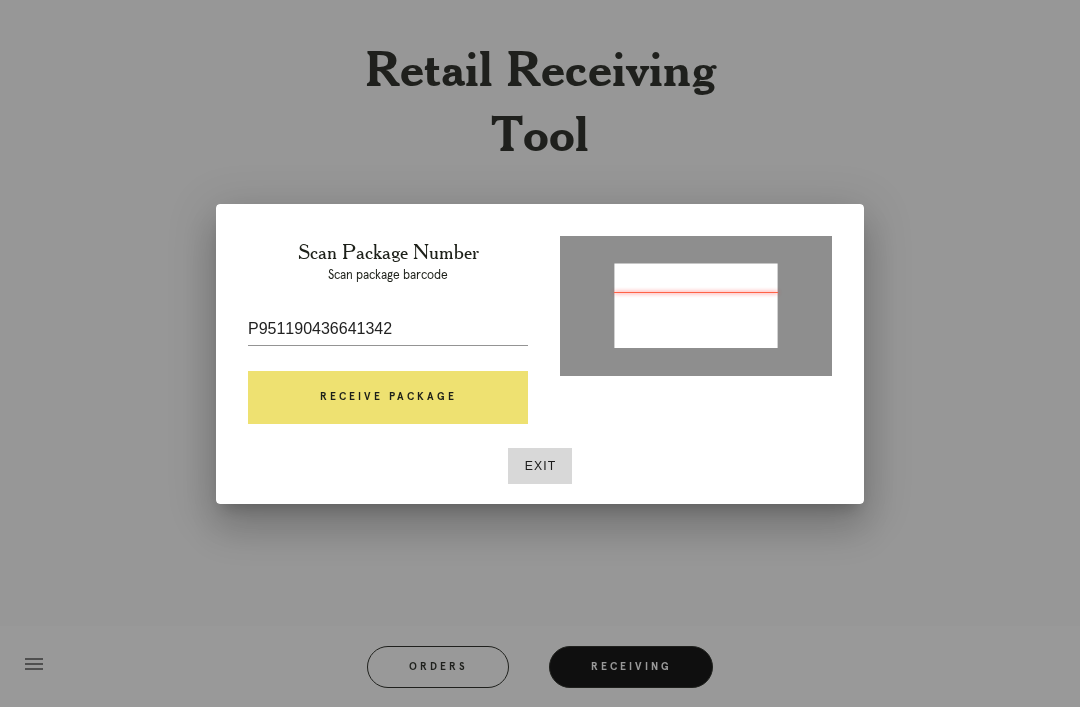 click on "Receive Package" at bounding box center [388, 398] 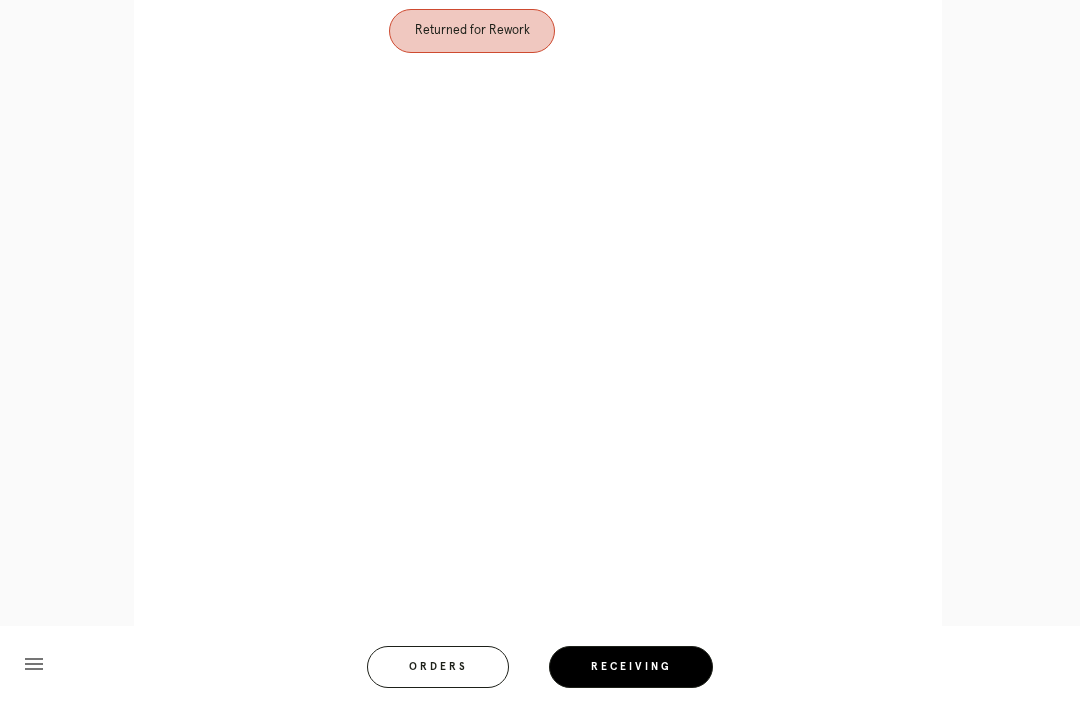 scroll, scrollTop: 904, scrollLeft: 0, axis: vertical 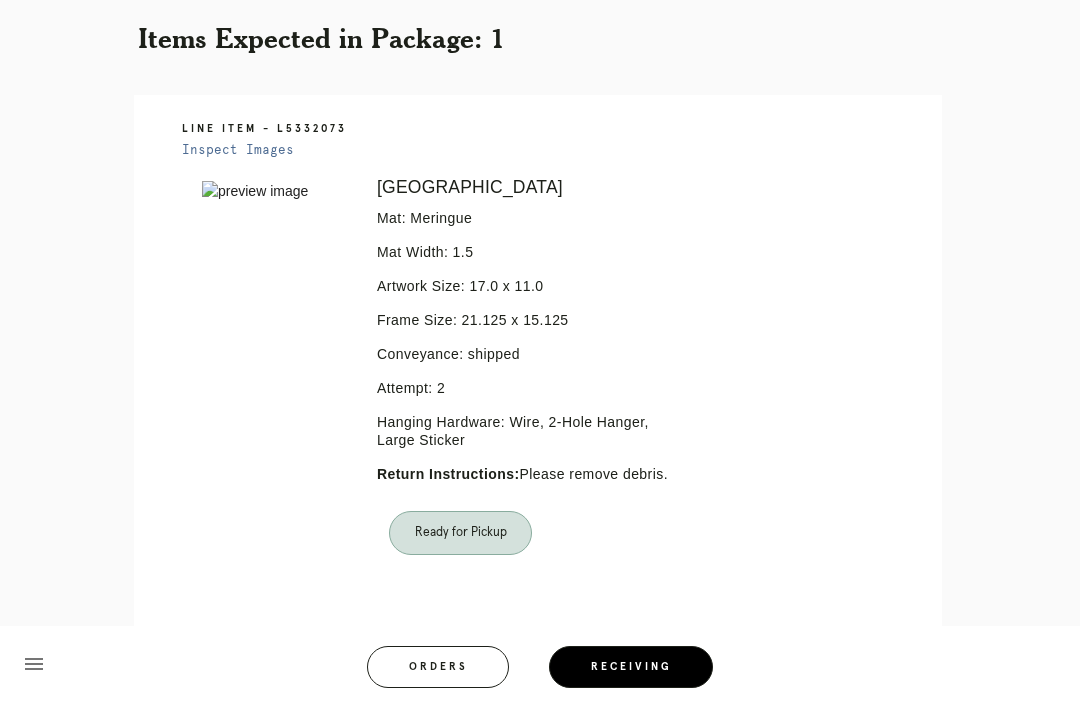 click on "Orders" at bounding box center [438, 667] 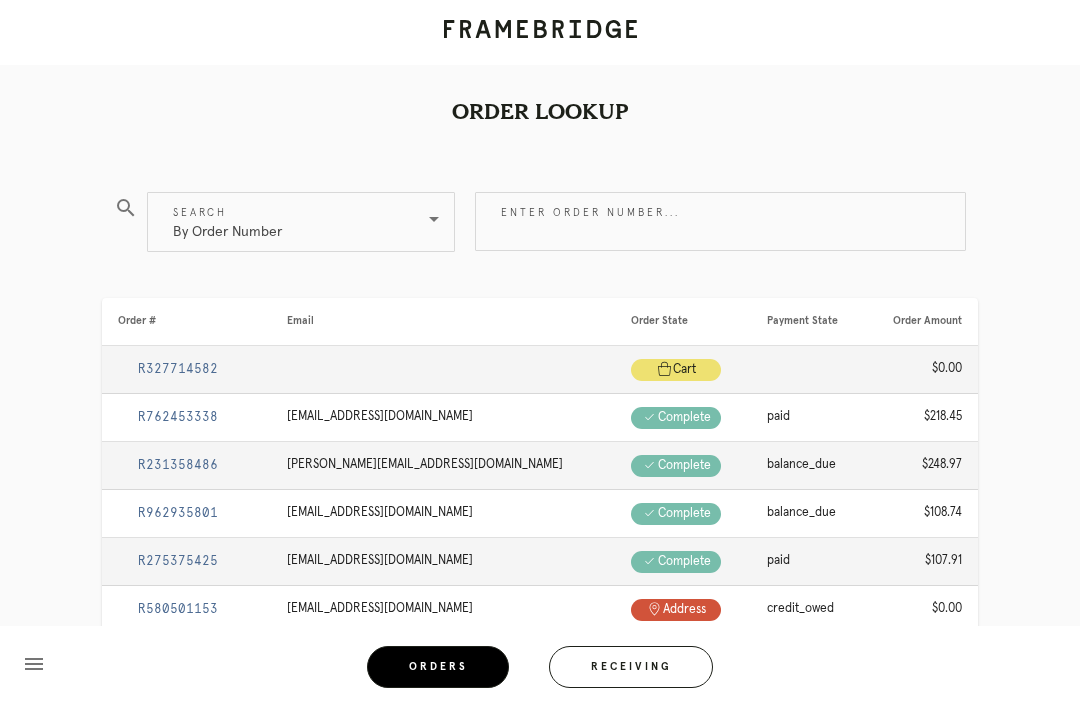 click on "Receiving" at bounding box center (631, 667) 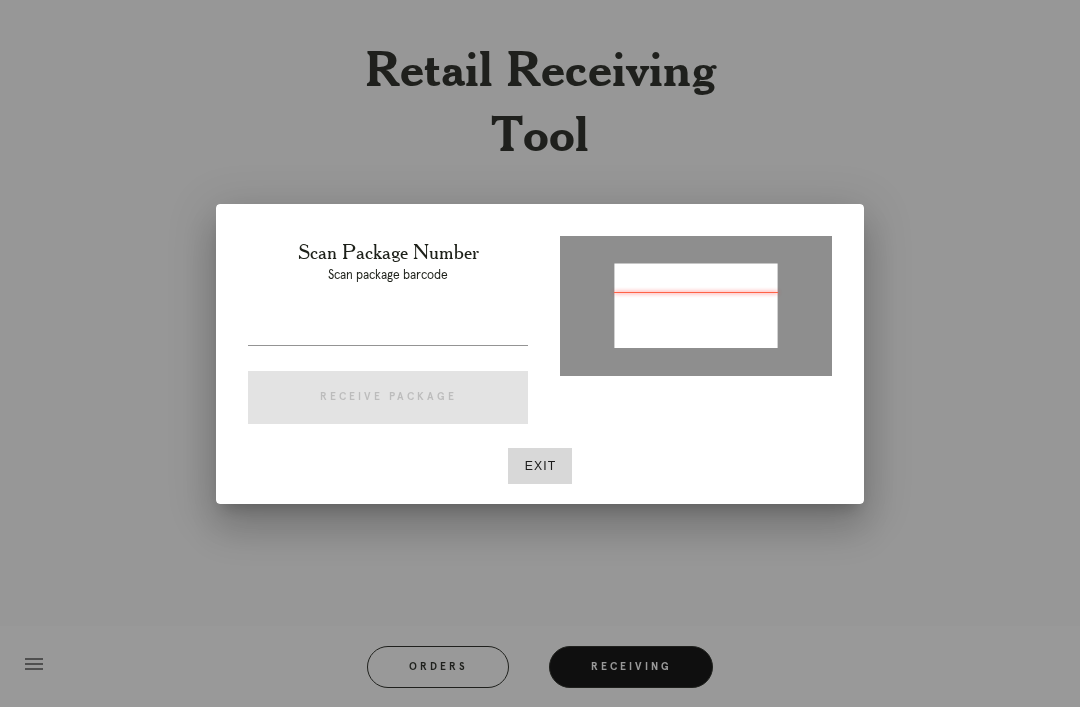 type on "P152002048298573" 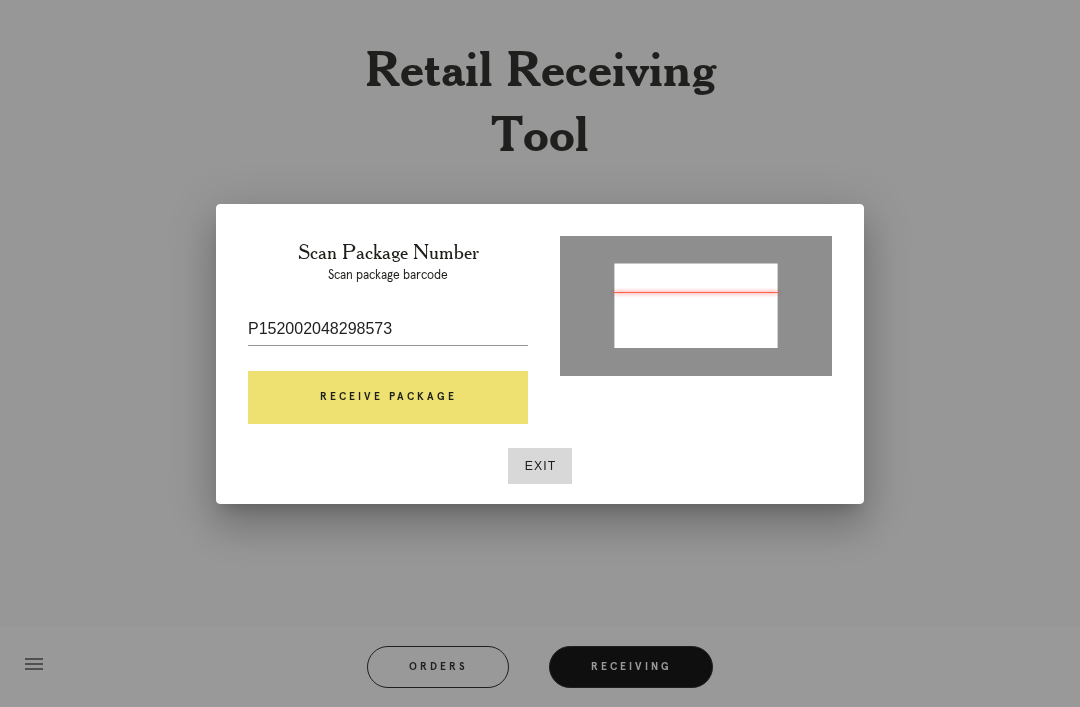 click on "Receive Package" at bounding box center (388, 398) 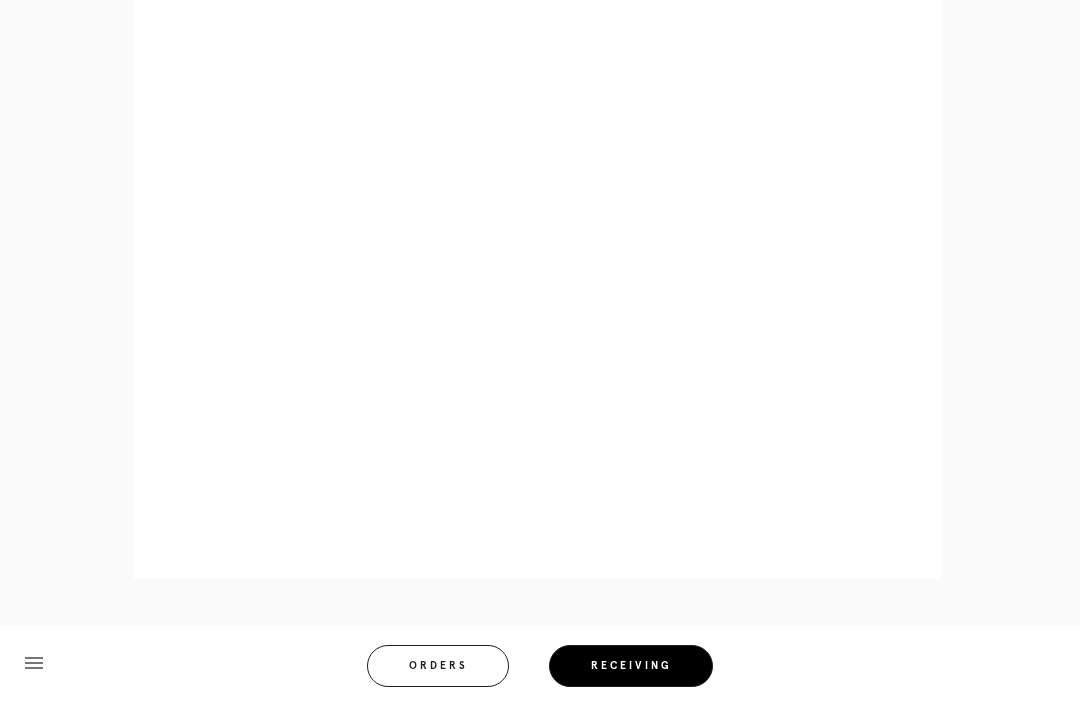 scroll, scrollTop: 922, scrollLeft: 0, axis: vertical 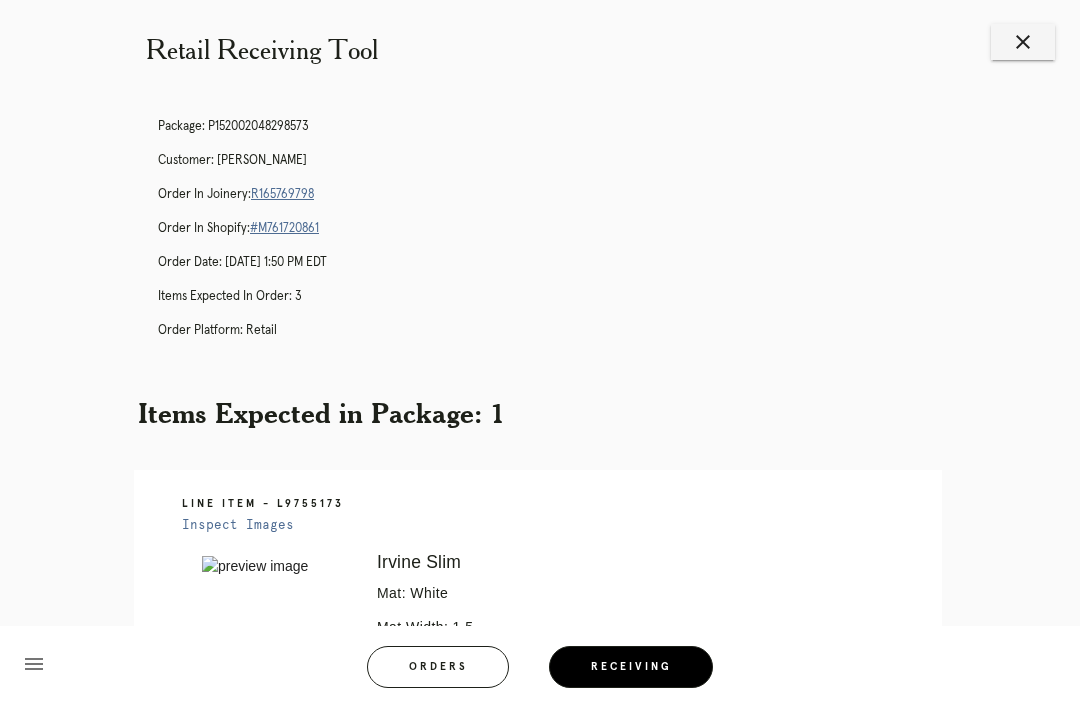 click on "R165769798" at bounding box center (282, 194) 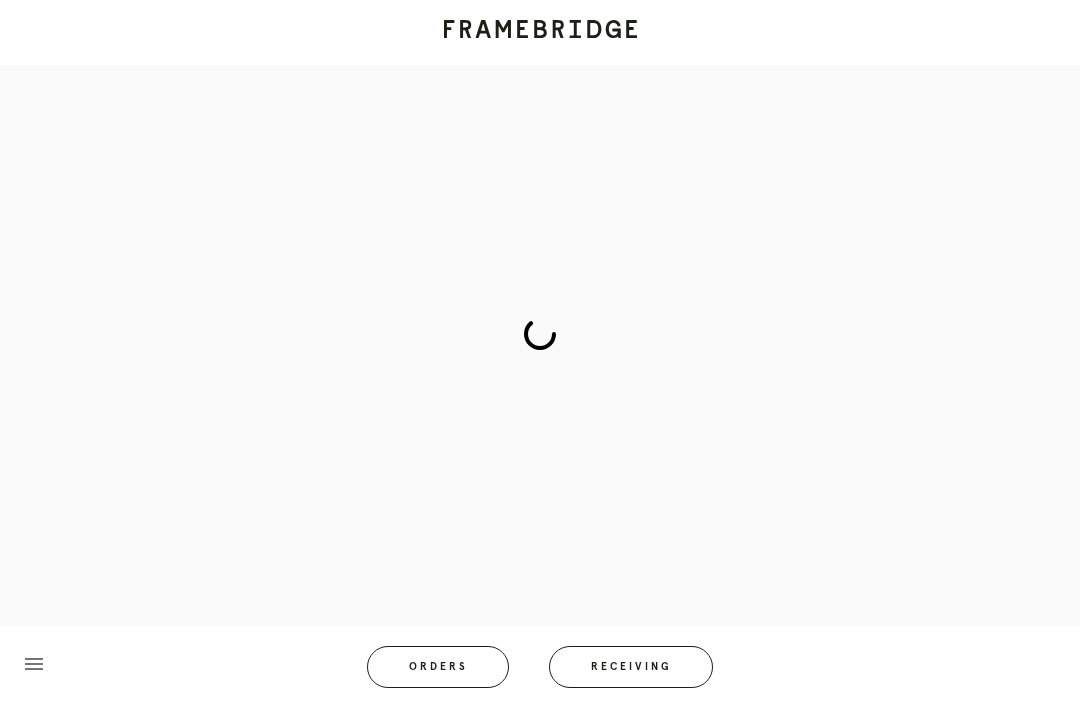scroll, scrollTop: 0, scrollLeft: 0, axis: both 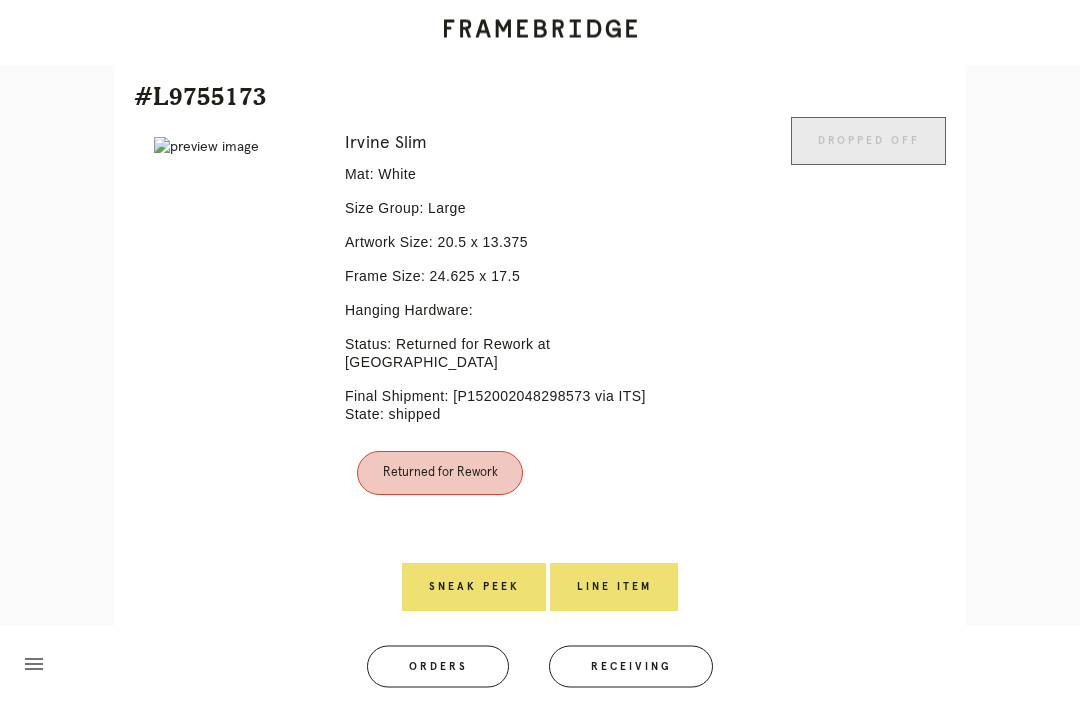 click on "Line Item" at bounding box center (614, 588) 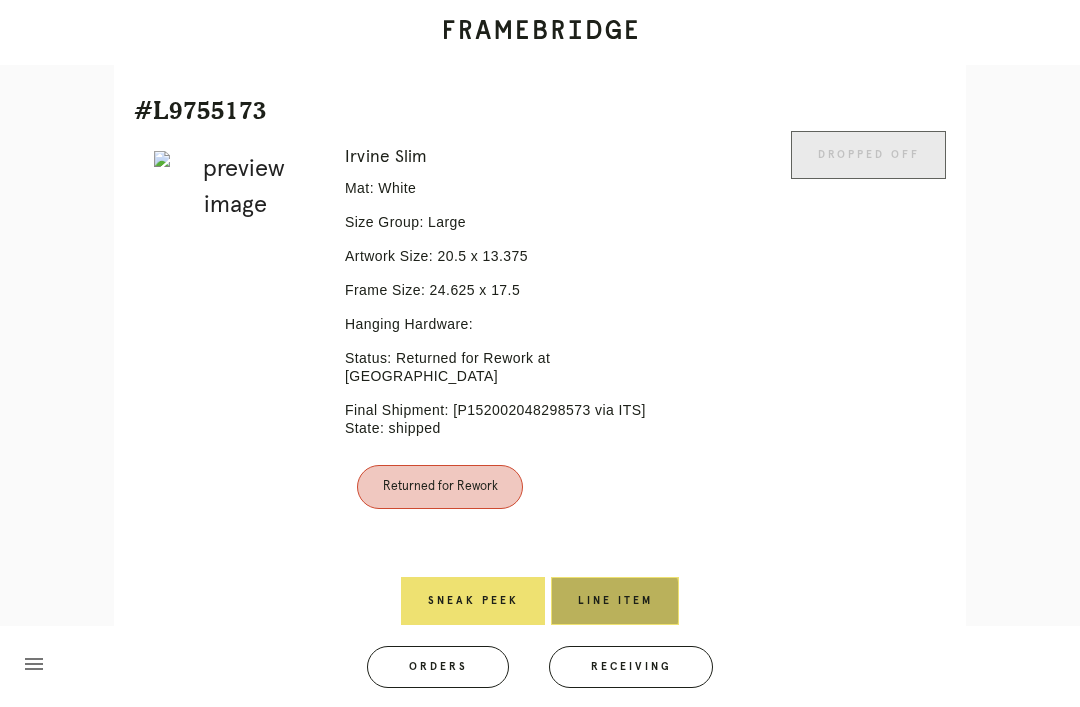 scroll, scrollTop: 0, scrollLeft: 0, axis: both 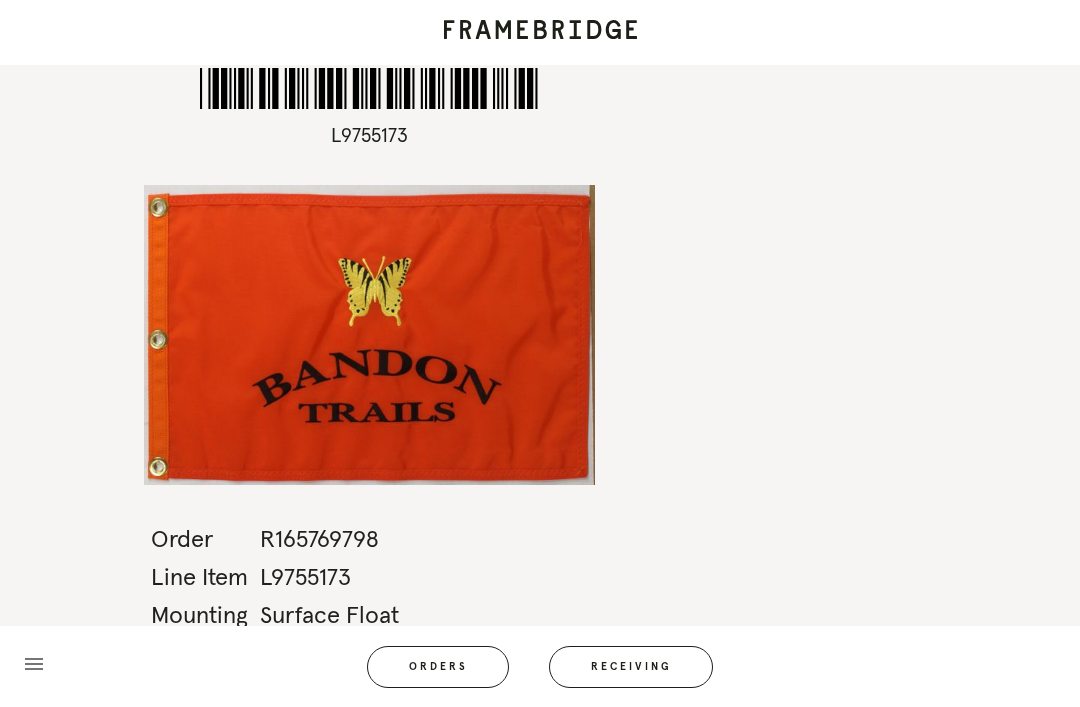 click on "Orders" at bounding box center [438, 667] 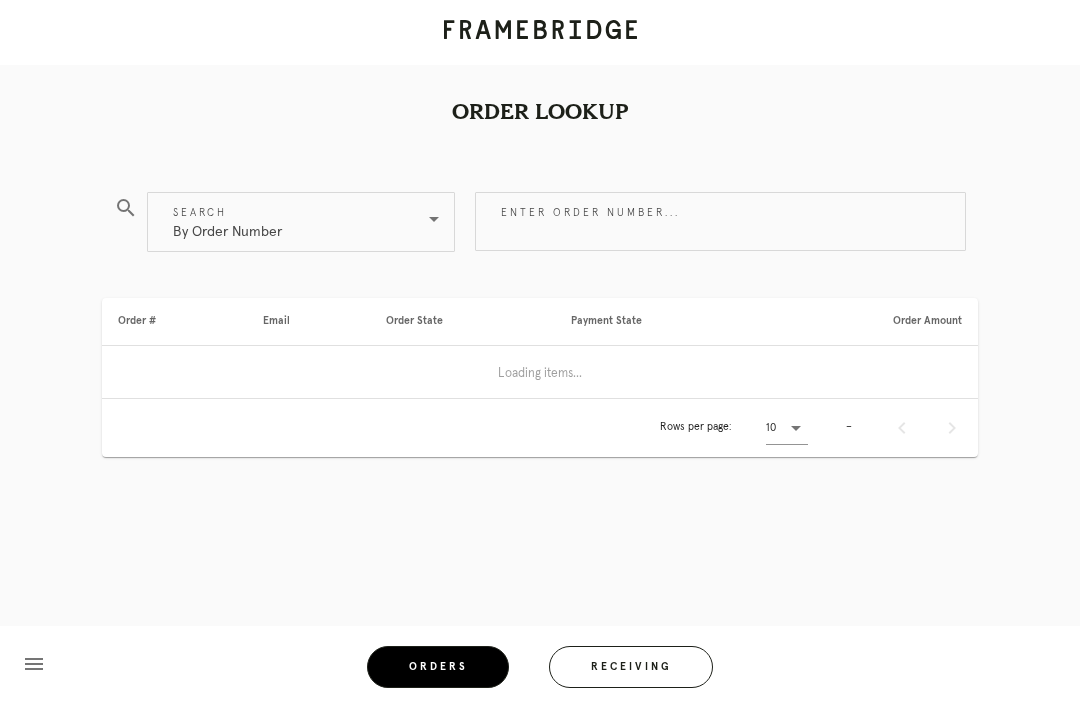click on "Receiving" at bounding box center [631, 667] 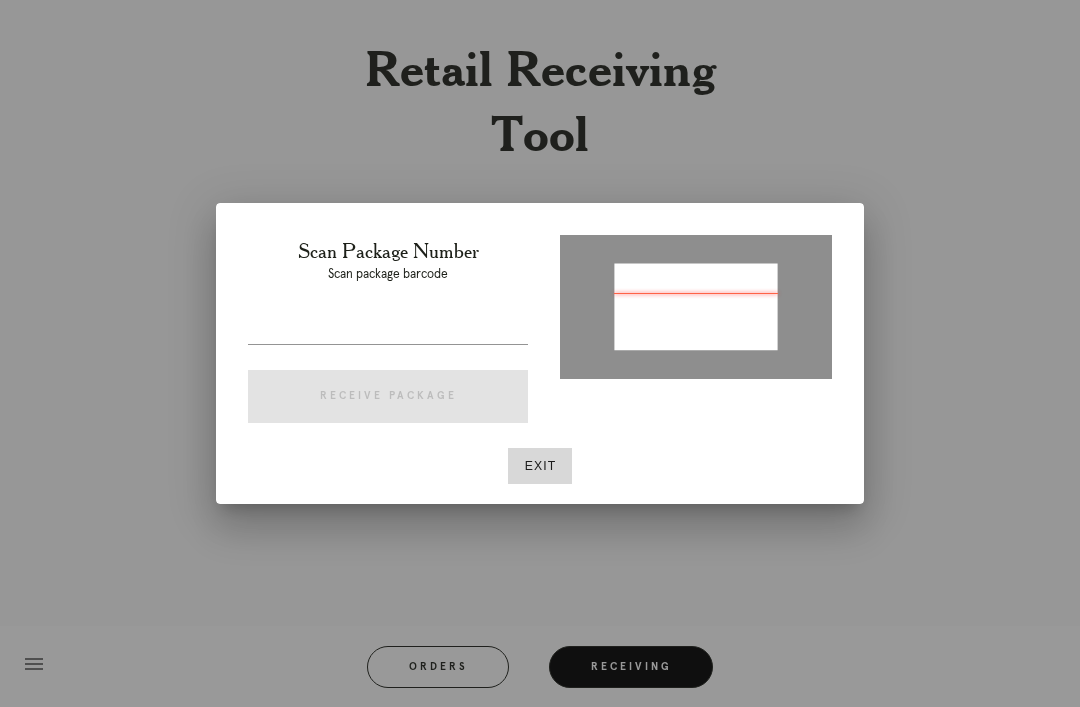 type on "P961198689702282" 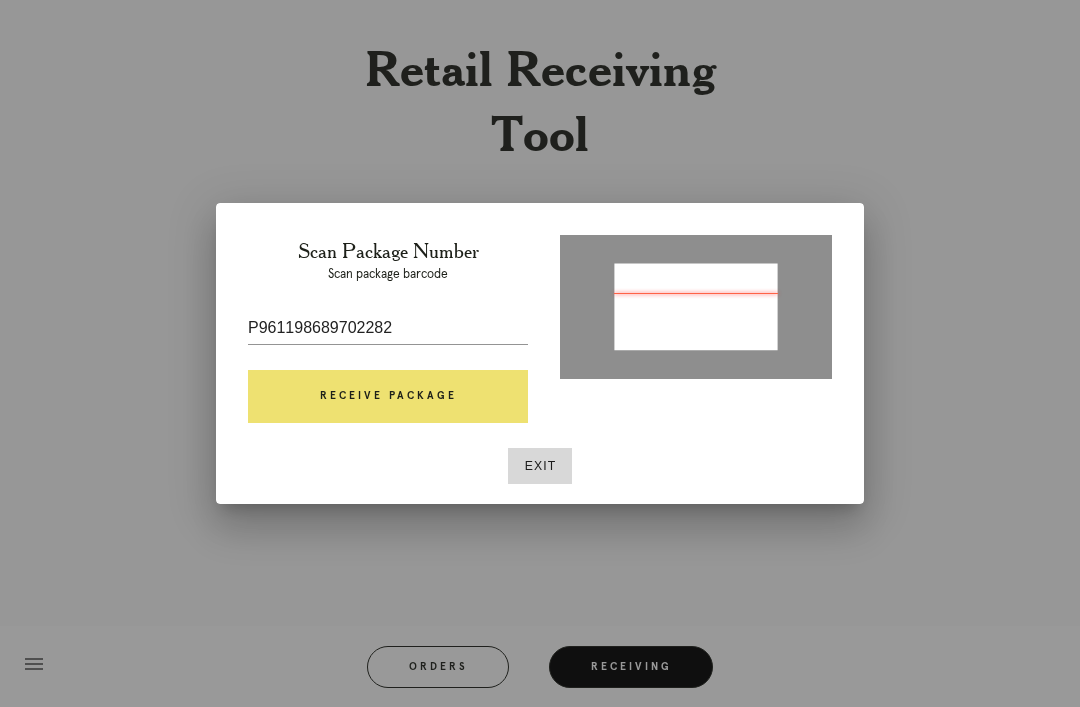 click on "Receive Package" at bounding box center [388, 397] 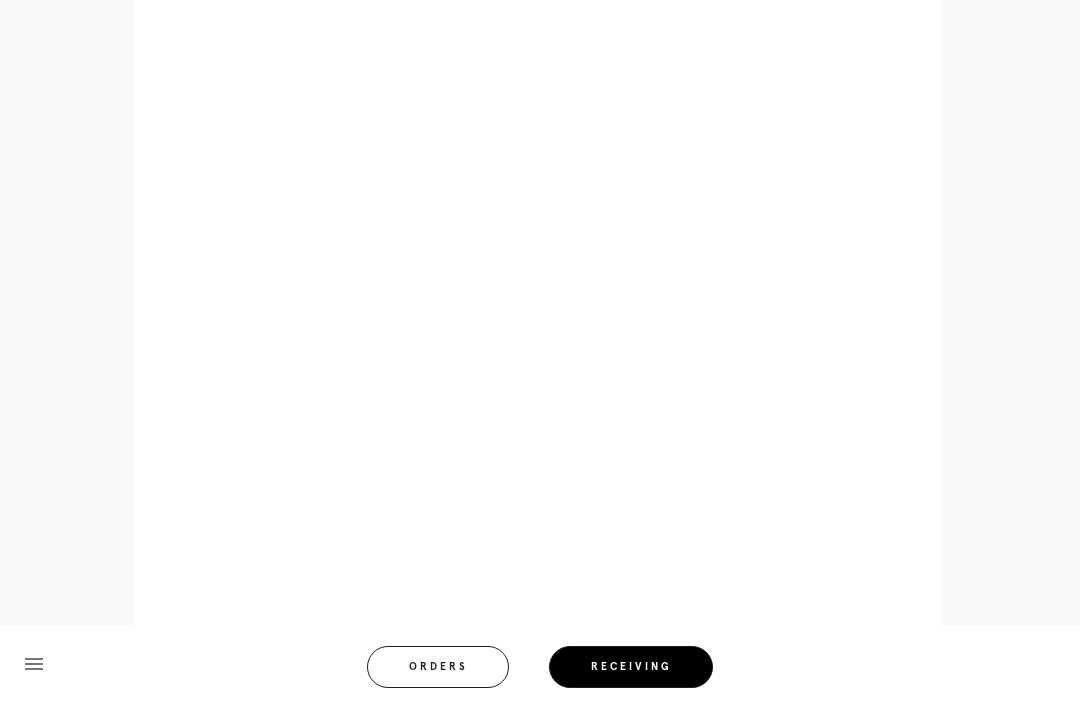 scroll, scrollTop: 872, scrollLeft: 0, axis: vertical 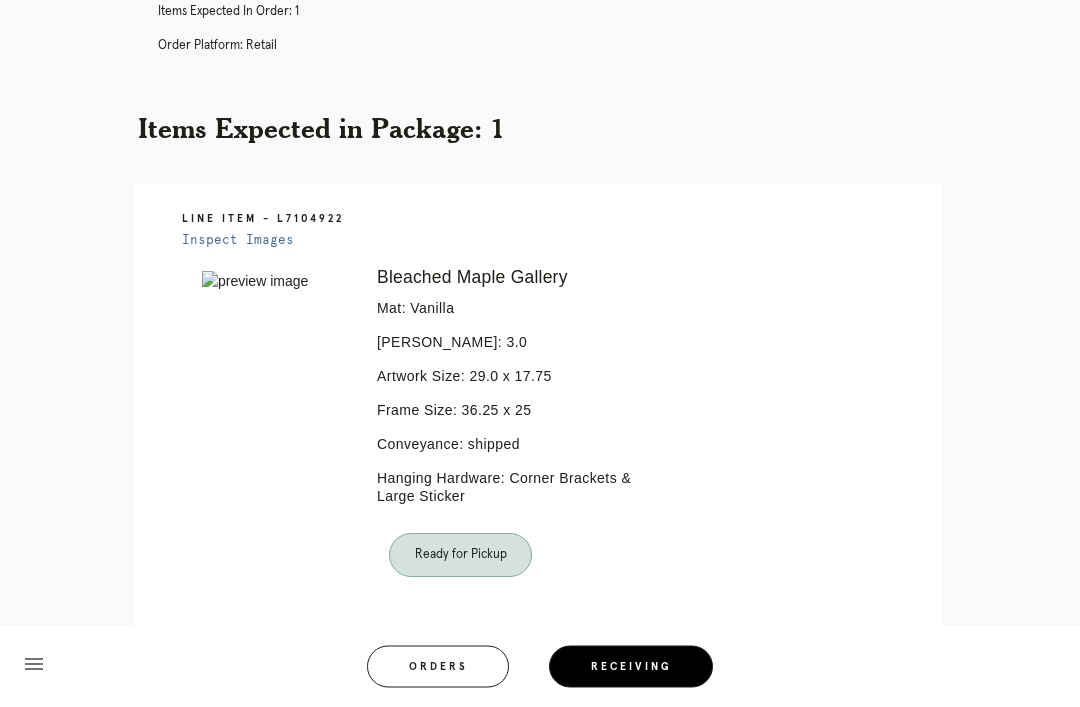 click on "Orders" at bounding box center [438, 667] 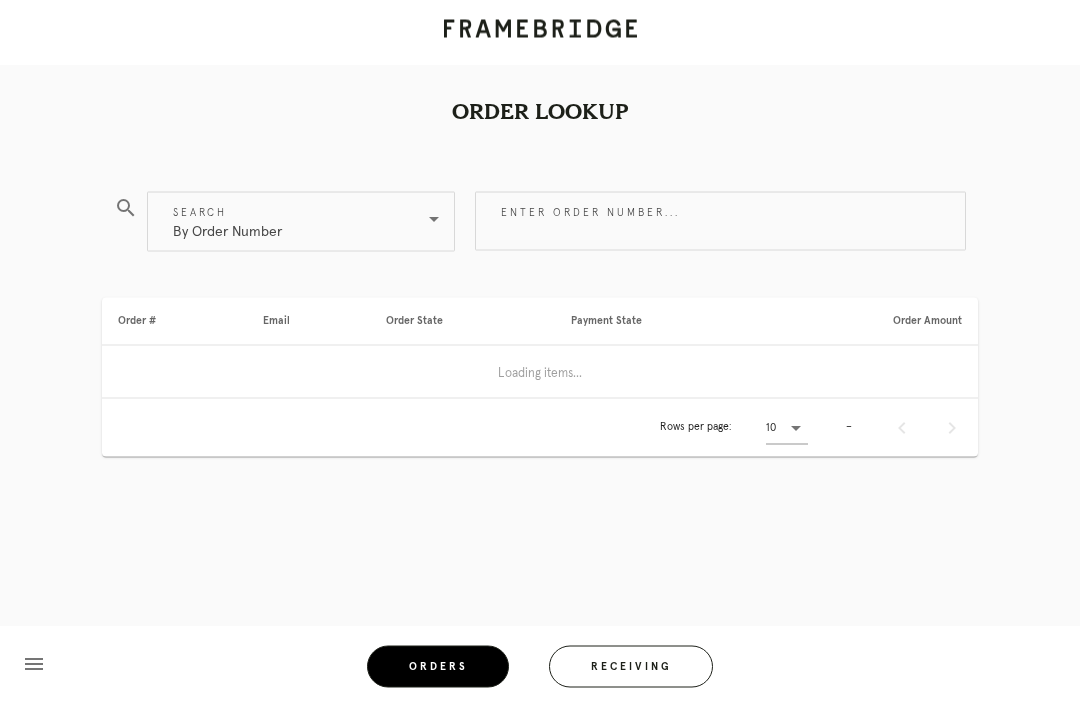 scroll, scrollTop: 0, scrollLeft: 0, axis: both 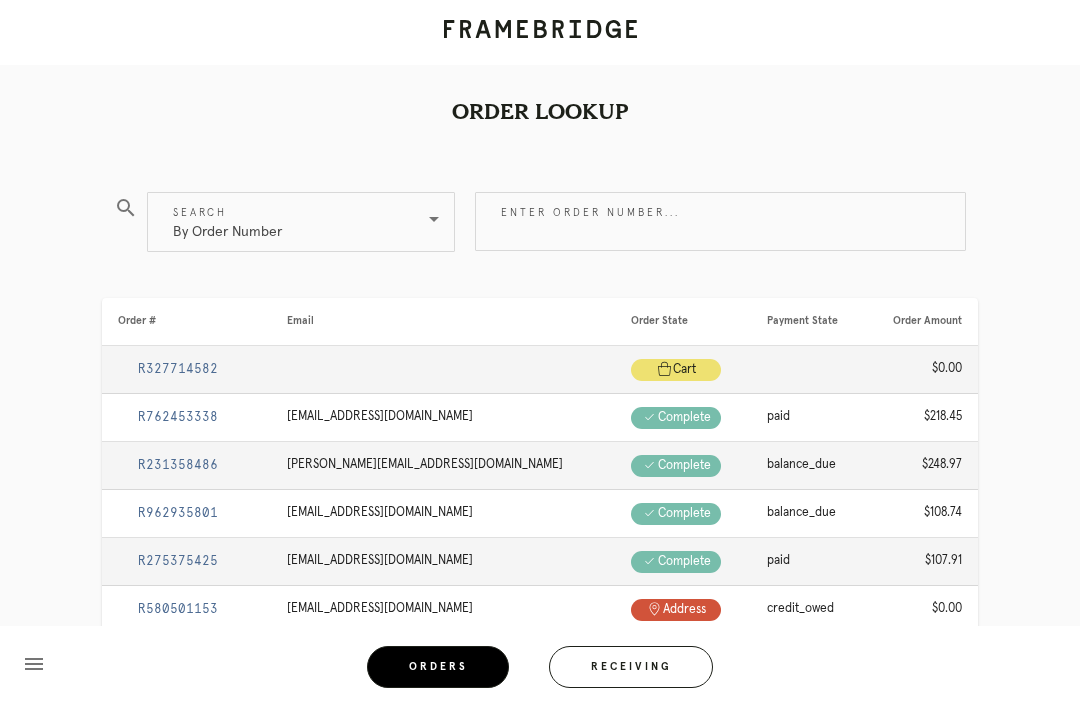 click on "Receiving" at bounding box center [631, 667] 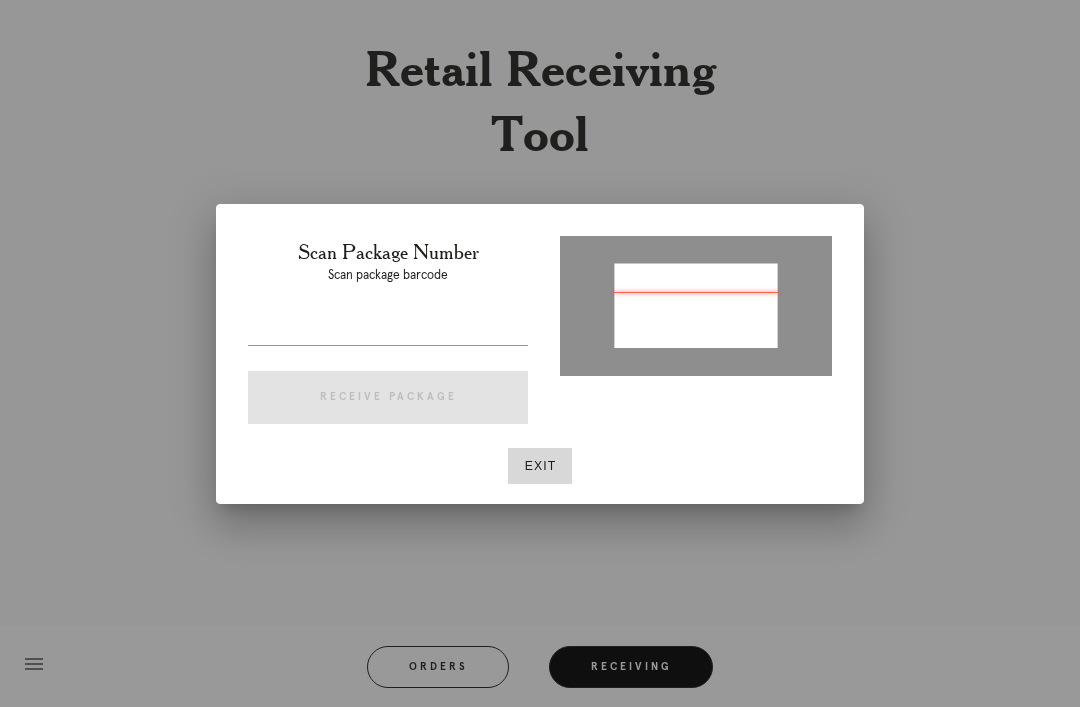 type on "P681547704933658" 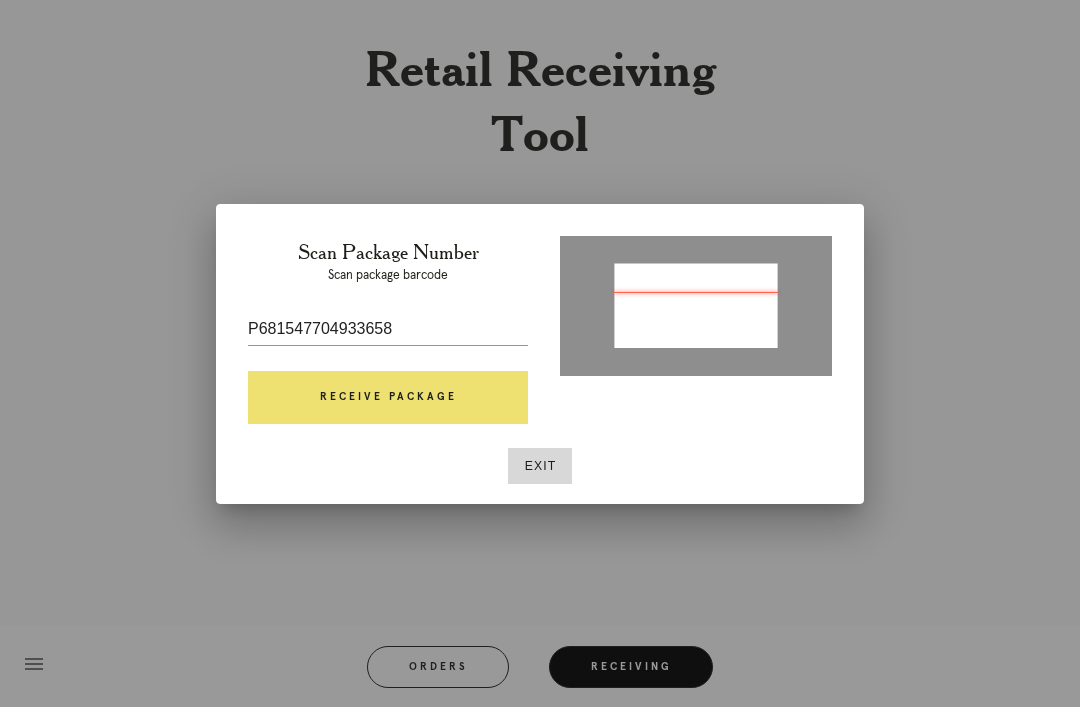 click on "Receive Package" at bounding box center (388, 398) 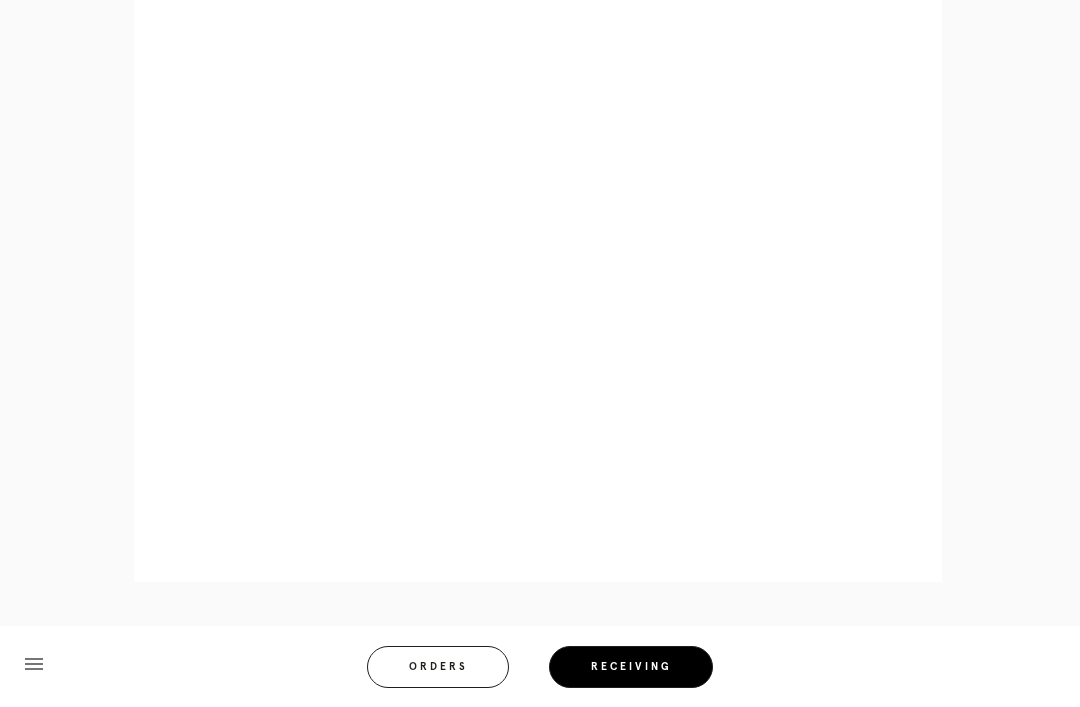 scroll, scrollTop: 922, scrollLeft: 0, axis: vertical 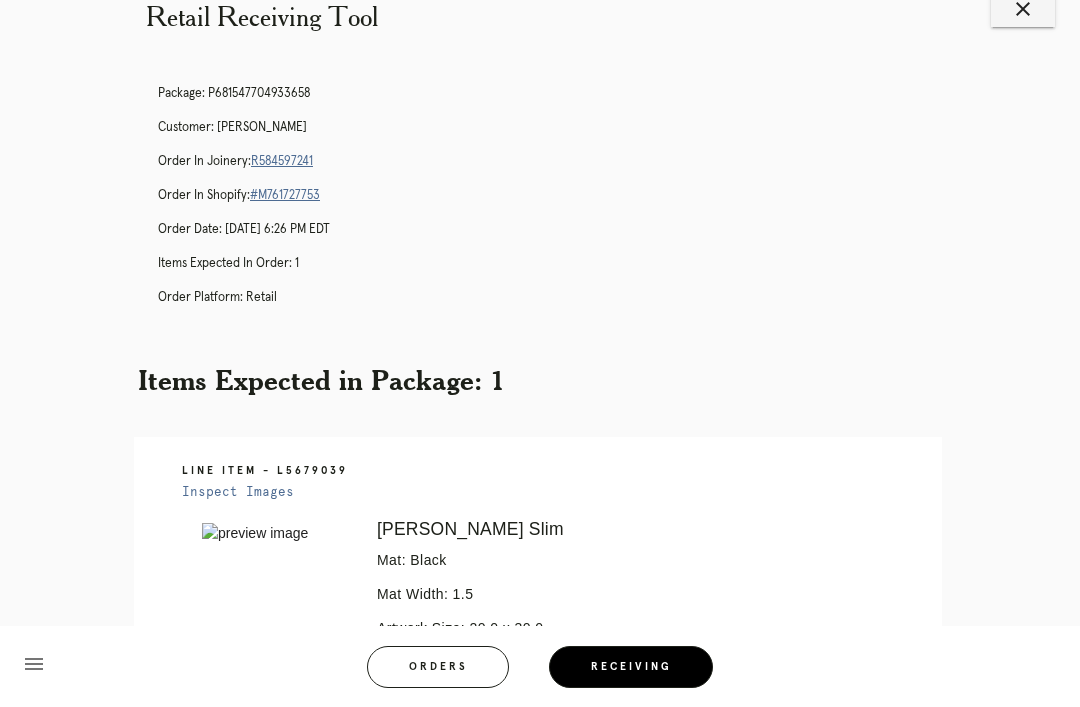 click on "R584597241" at bounding box center (282, 161) 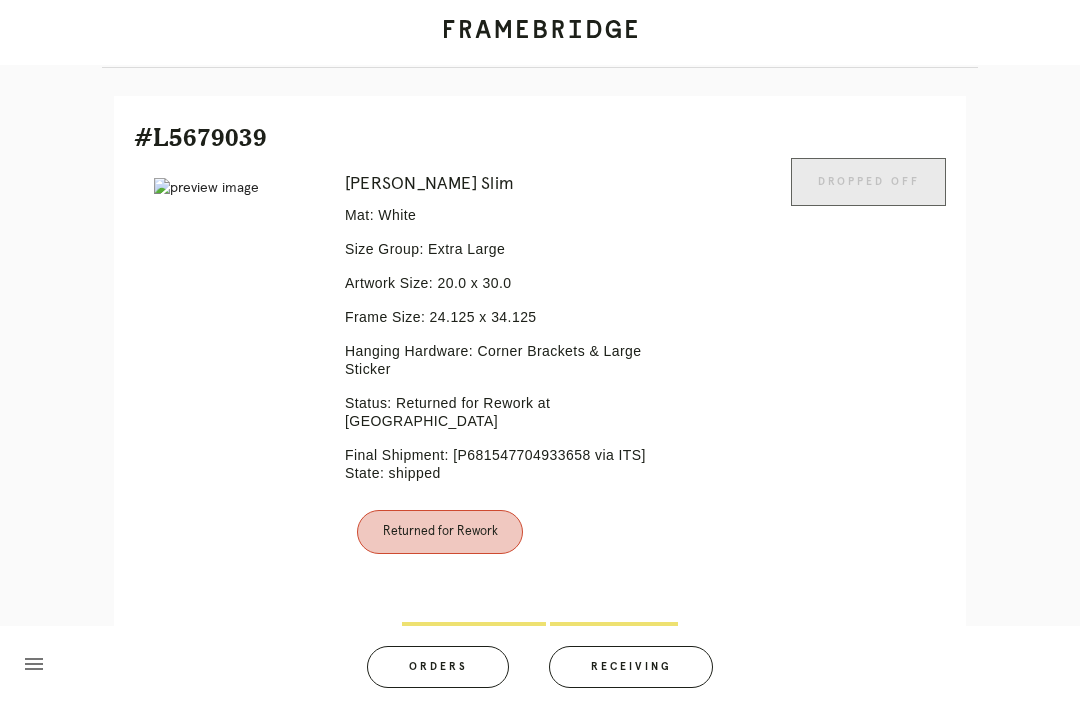 scroll, scrollTop: 464, scrollLeft: 0, axis: vertical 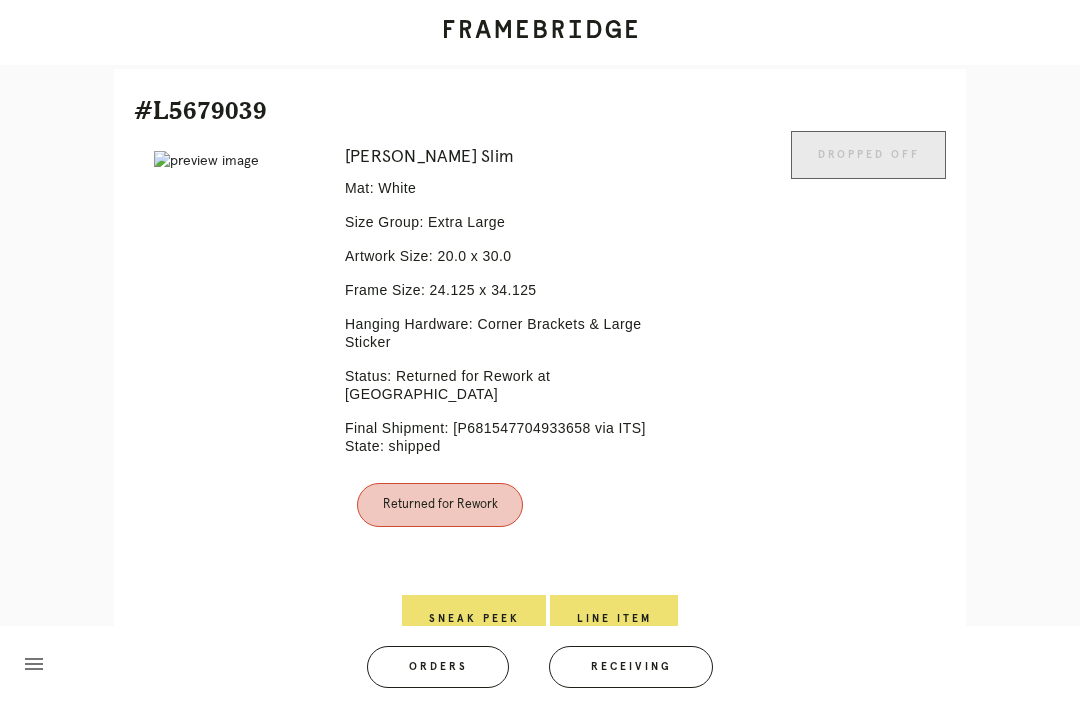 click on "Line Item" at bounding box center (614, 619) 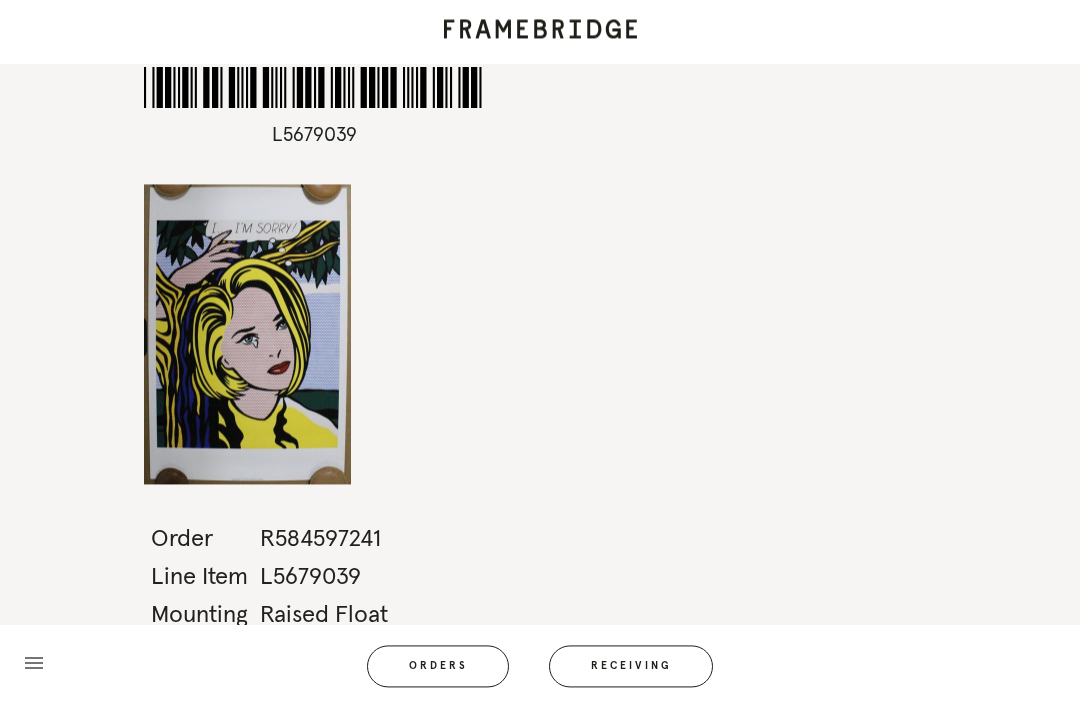 scroll, scrollTop: 0, scrollLeft: 0, axis: both 